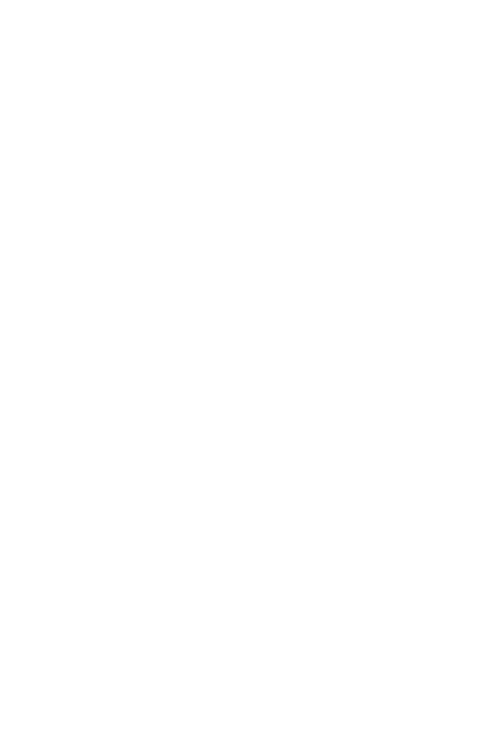 scroll, scrollTop: 0, scrollLeft: 0, axis: both 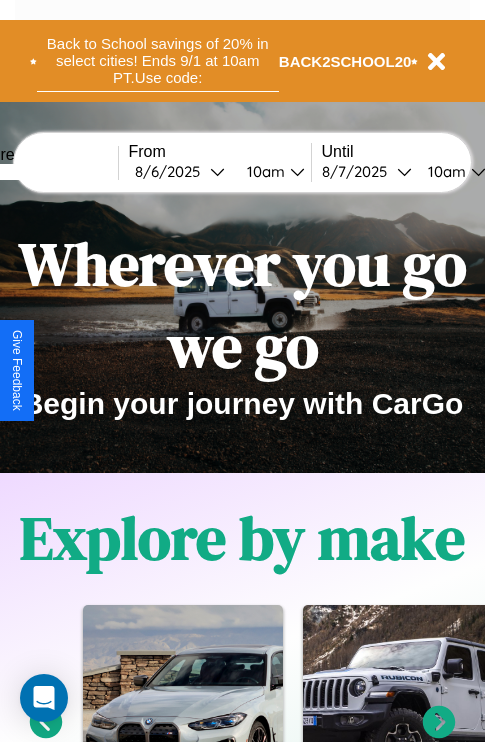 click on "Back to School savings of 20% in select cities! Ends 9/1 at 10am PT.  Use code:" at bounding box center [158, 61] 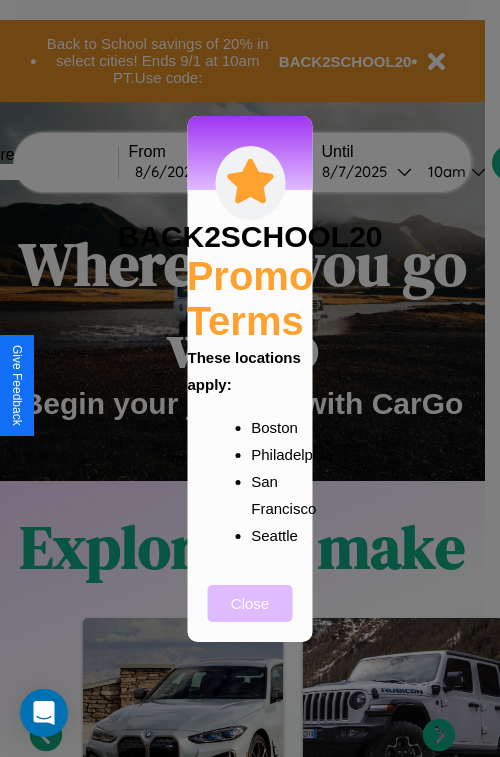 click on "Close" at bounding box center [250, 603] 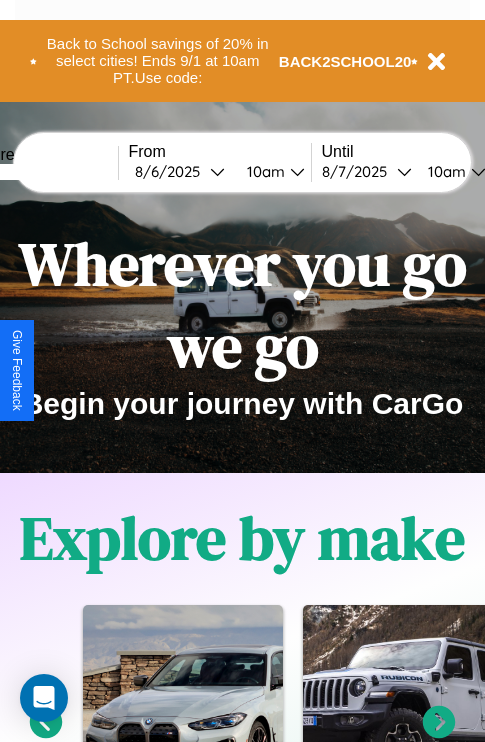 scroll, scrollTop: 308, scrollLeft: 0, axis: vertical 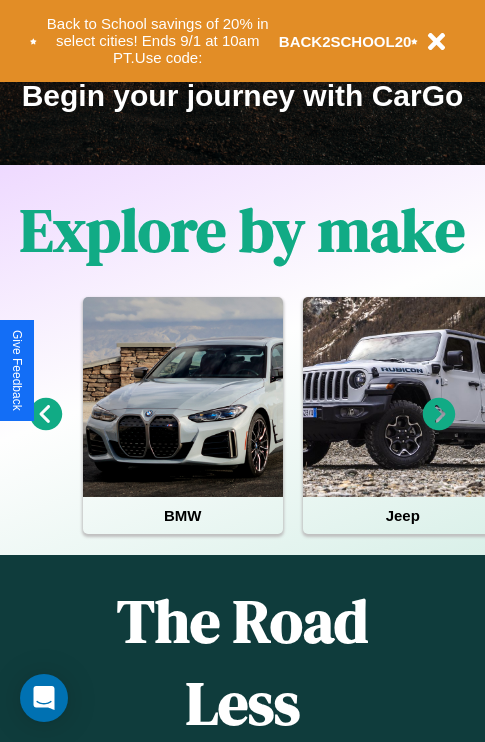 click 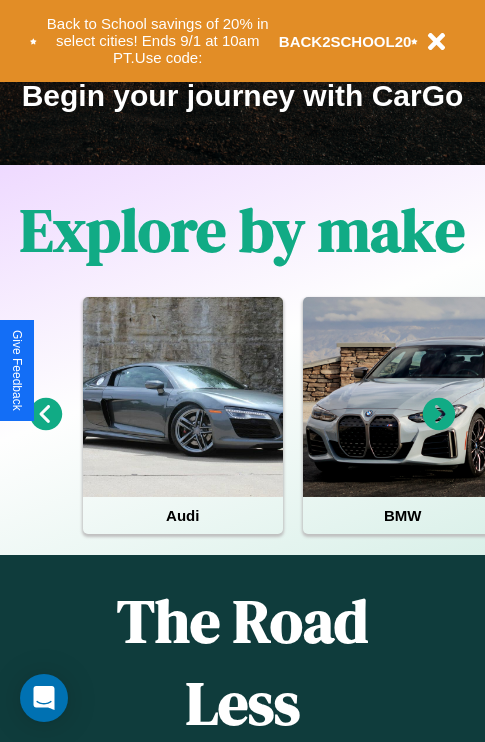 click 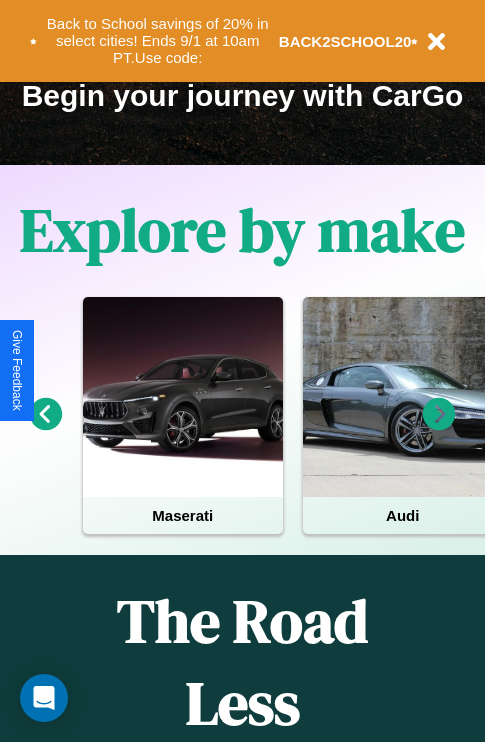click 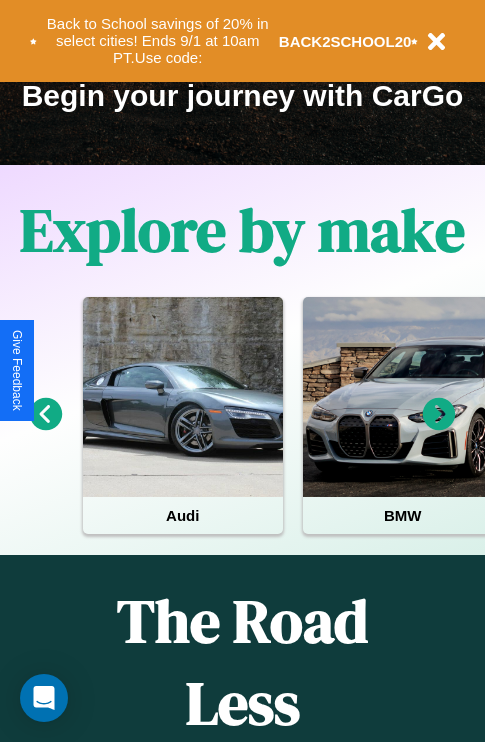 click 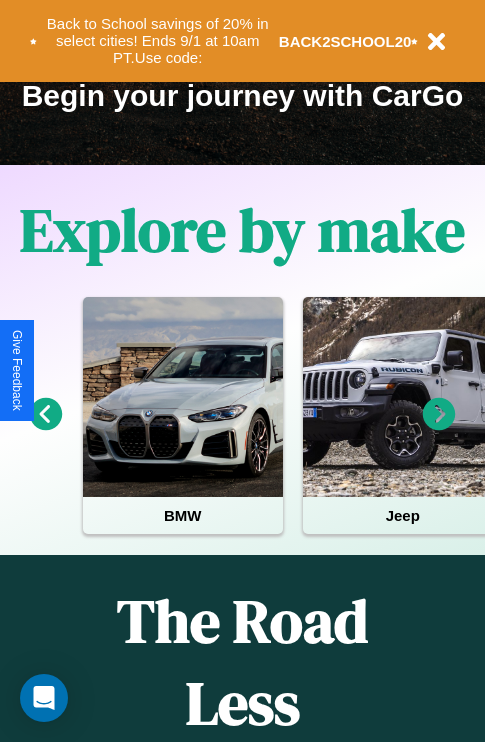 click 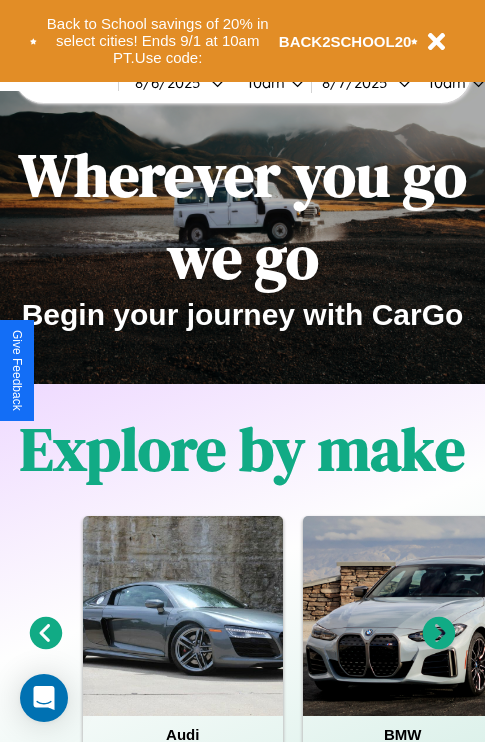 scroll, scrollTop: 0, scrollLeft: 0, axis: both 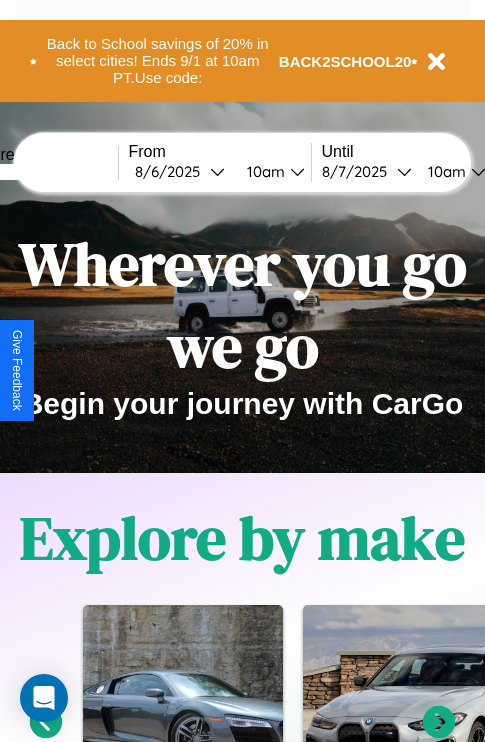 click at bounding box center [43, 172] 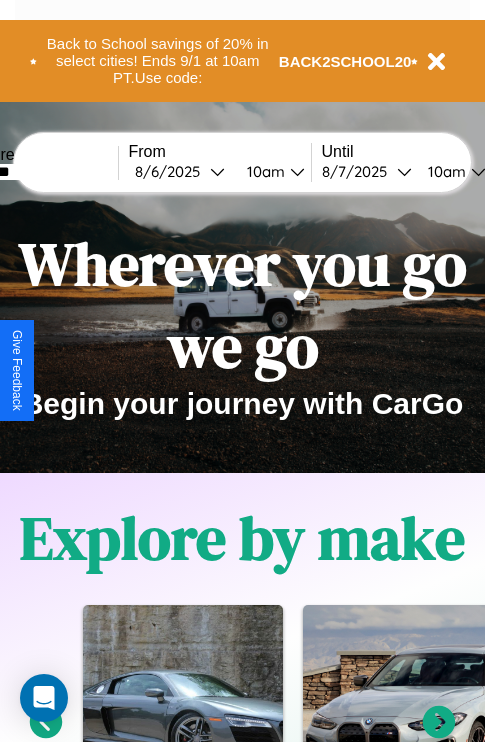 type on "*******" 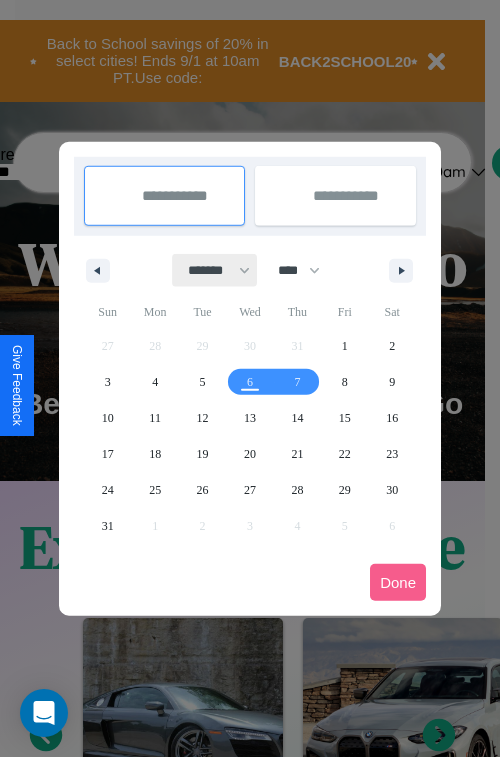 click on "******* ******** ***** ***** *** **** **** ****** ********* ******* ******** ********" at bounding box center (215, 270) 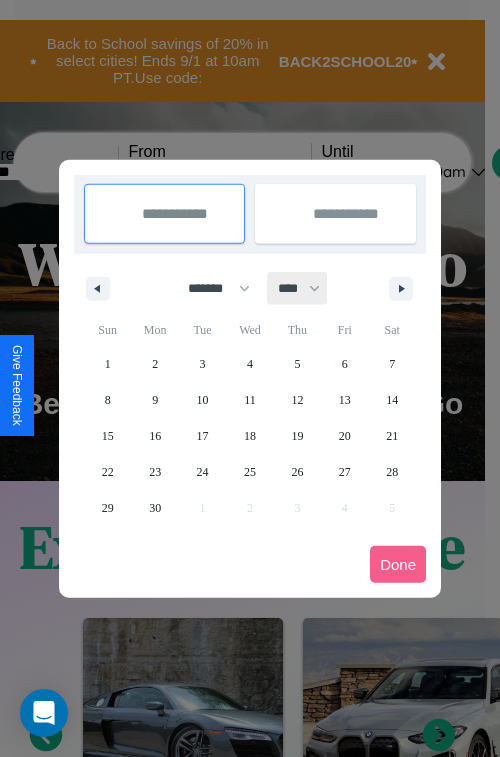 click on "**** **** **** **** **** **** **** **** **** **** **** **** **** **** **** **** **** **** **** **** **** **** **** **** **** **** **** **** **** **** **** **** **** **** **** **** **** **** **** **** **** **** **** **** **** **** **** **** **** **** **** **** **** **** **** **** **** **** **** **** **** **** **** **** **** **** **** **** **** **** **** **** **** **** **** **** **** **** **** **** **** **** **** **** **** **** **** **** **** **** **** **** **** **** **** **** **** **** **** **** **** **** **** **** **** **** **** **** **** **** **** **** **** **** **** **** **** **** **** **** ****" at bounding box center (298, 288) 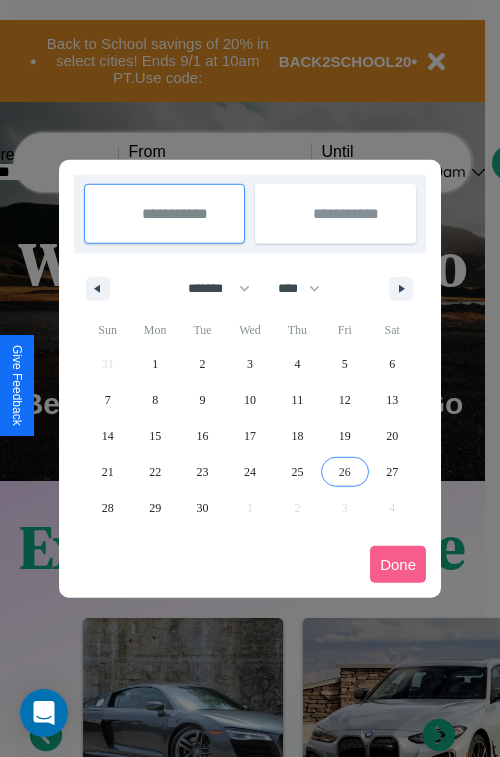 click on "26" at bounding box center [345, 472] 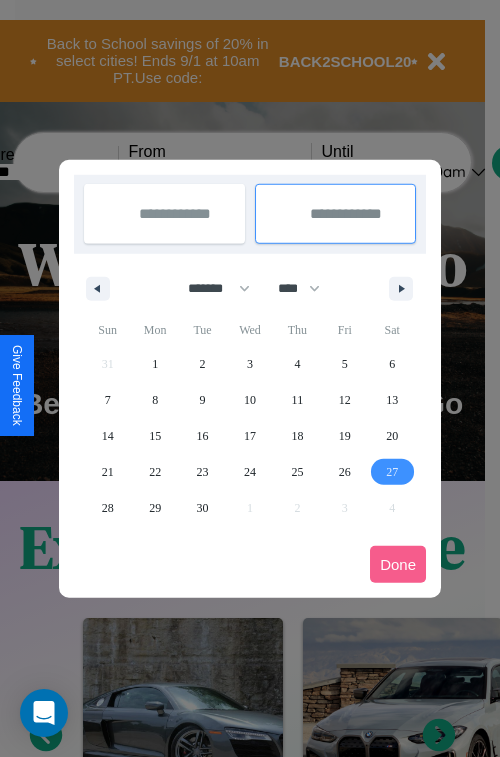 click on "27" at bounding box center [392, 472] 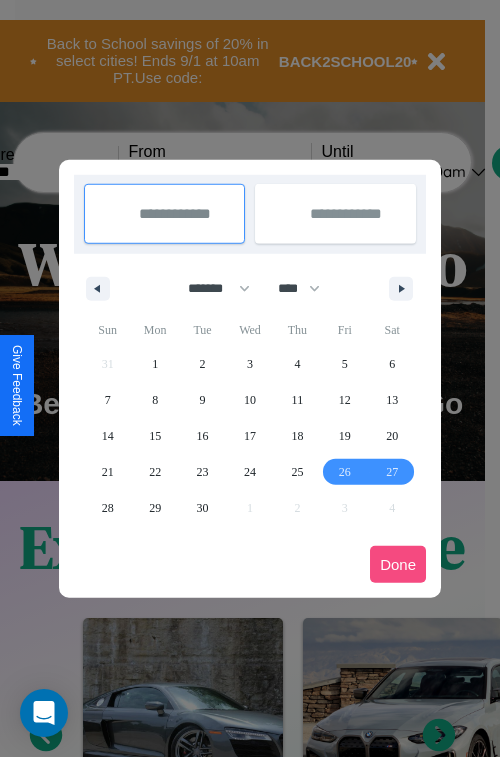 click on "Done" at bounding box center (398, 564) 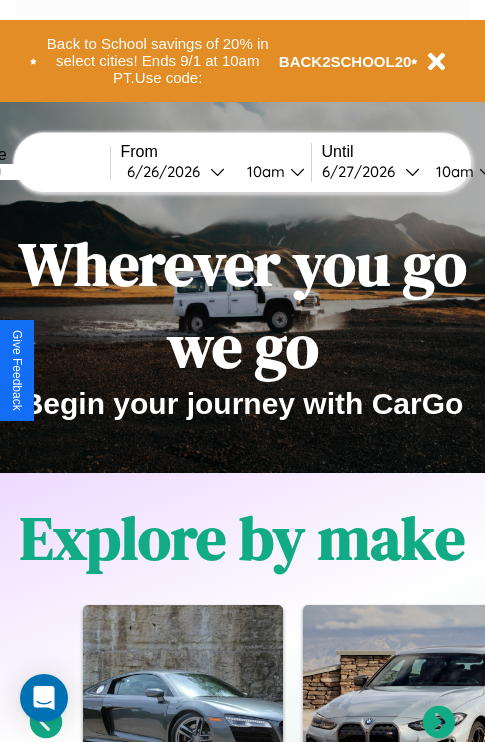 scroll, scrollTop: 0, scrollLeft: 76, axis: horizontal 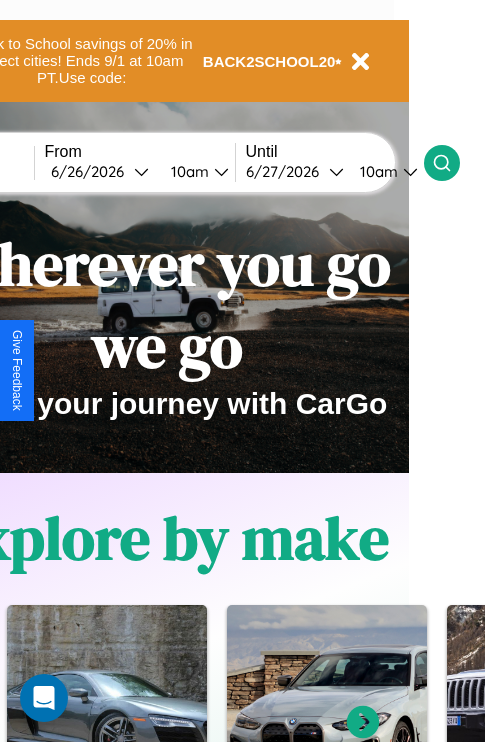 click 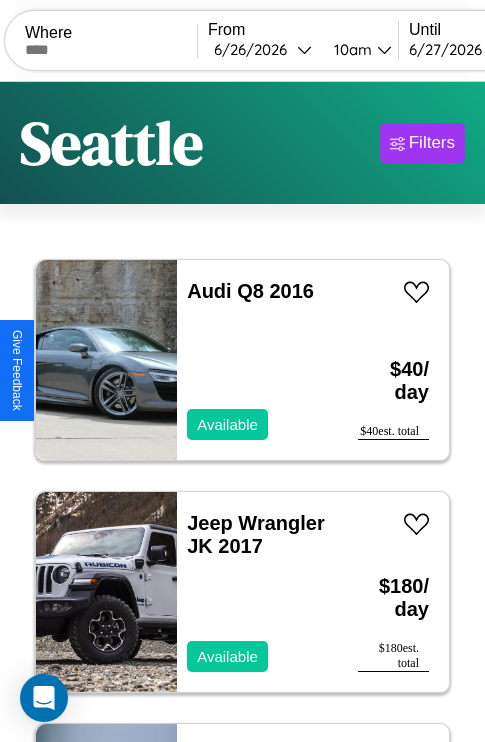scroll, scrollTop: 66, scrollLeft: 0, axis: vertical 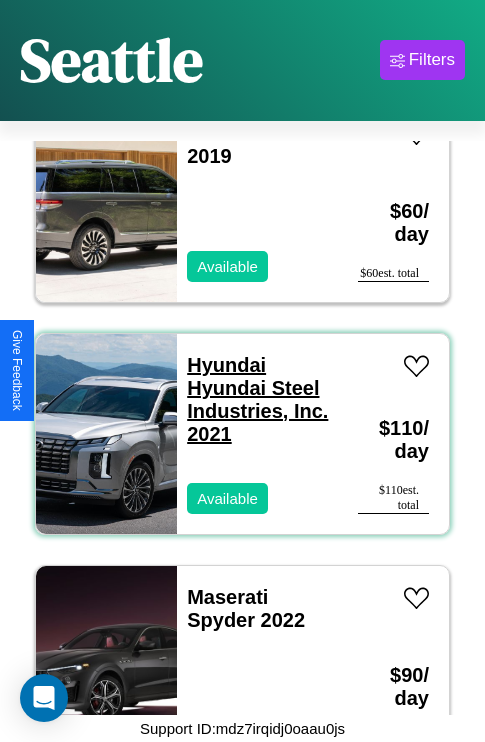 click on "Hyundai   Hyundai Steel Industries, Inc.   2021" at bounding box center (257, 399) 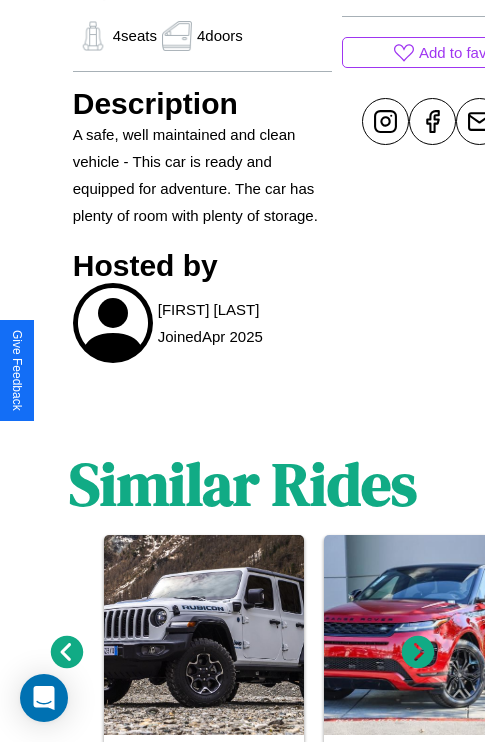 scroll, scrollTop: 1072, scrollLeft: 0, axis: vertical 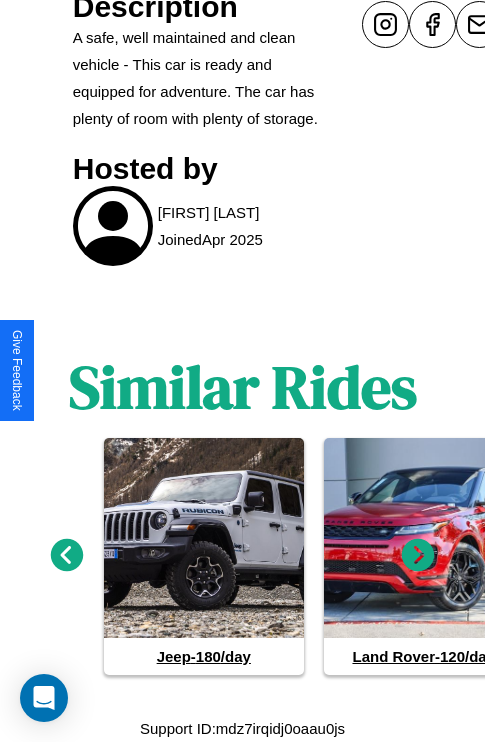 click 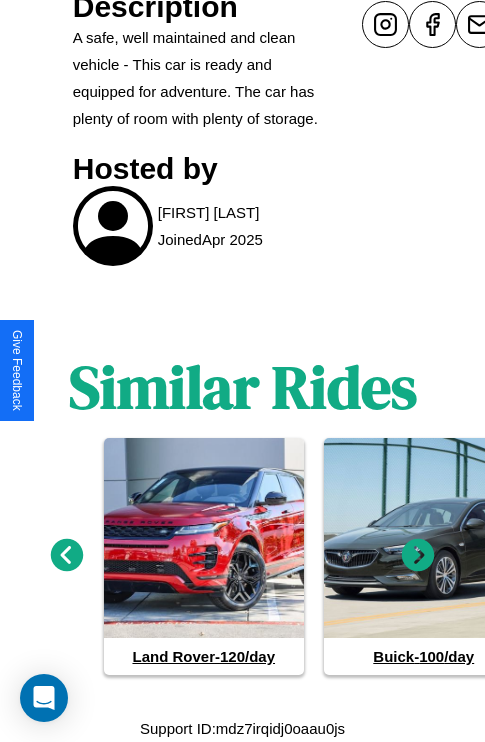 click 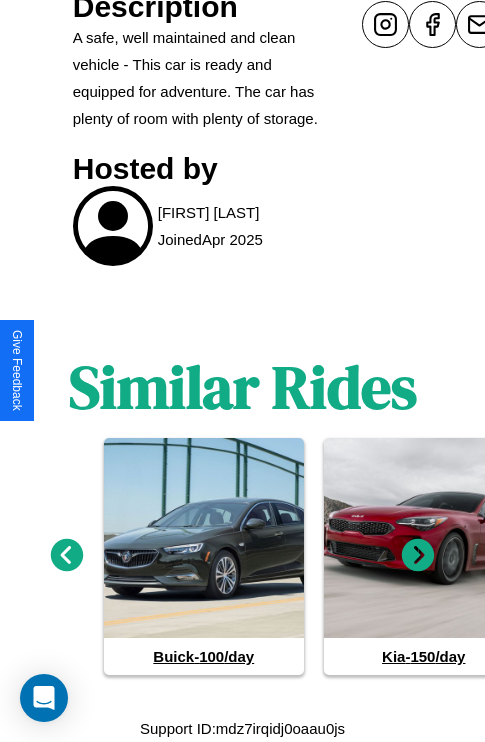 click 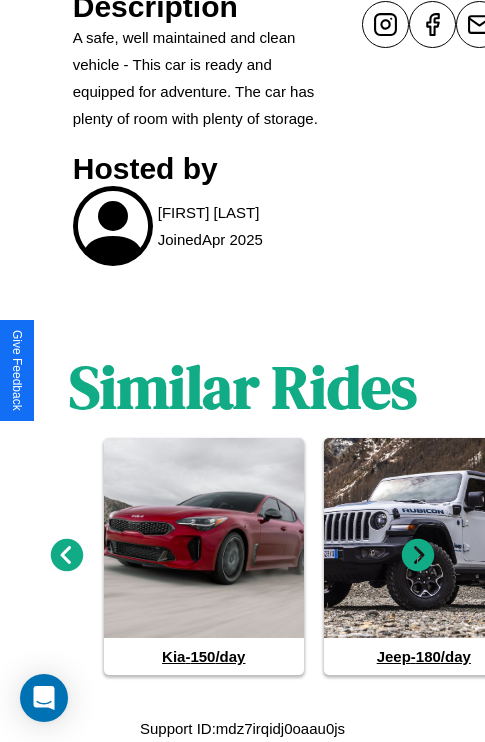 click 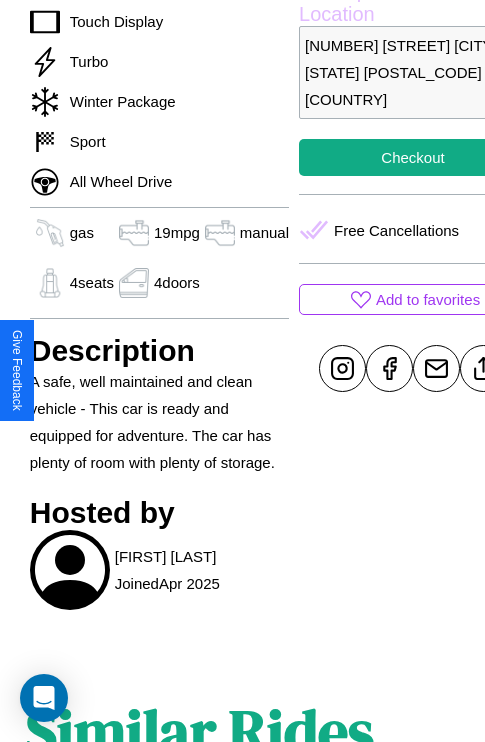 scroll, scrollTop: 488, scrollLeft: 68, axis: both 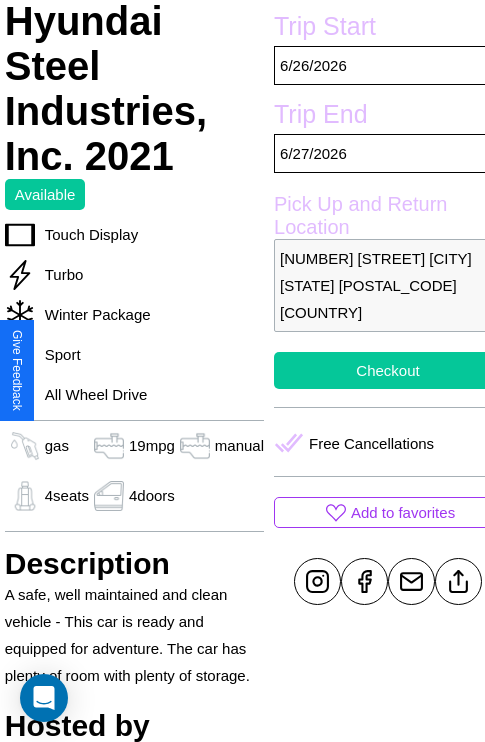 click on "Checkout" at bounding box center (388, 370) 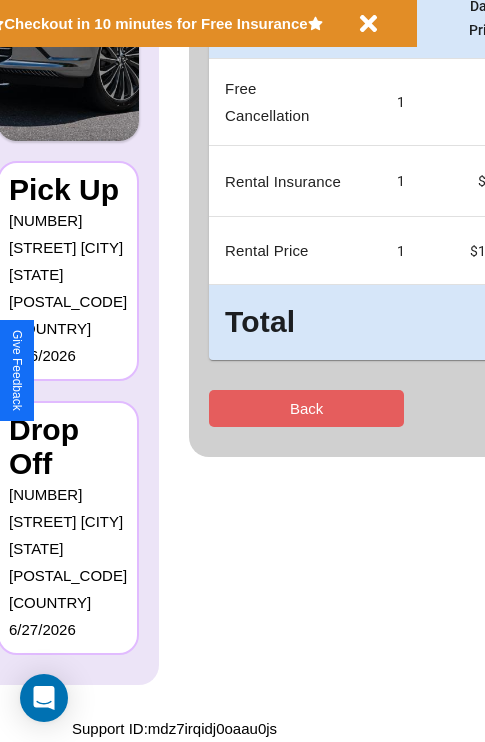 scroll, scrollTop: 0, scrollLeft: 0, axis: both 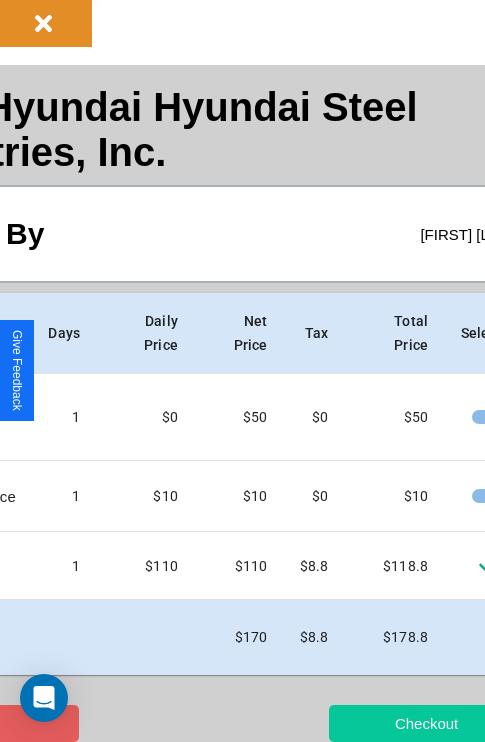 click on "Checkout" at bounding box center [426, 723] 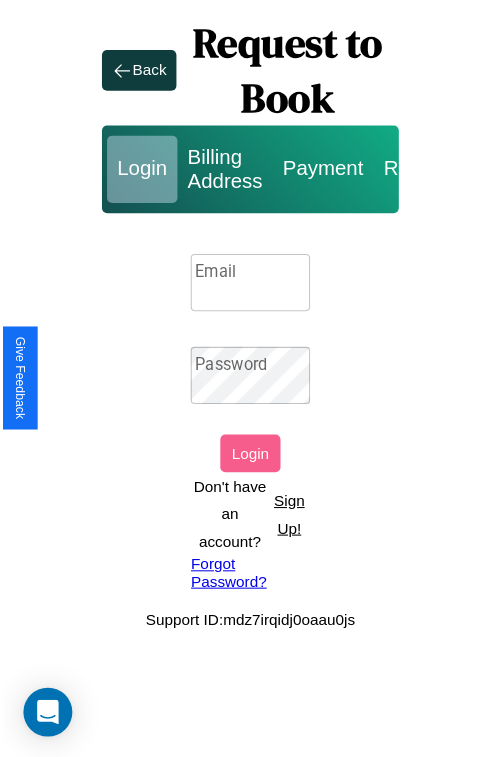 scroll, scrollTop: 0, scrollLeft: 0, axis: both 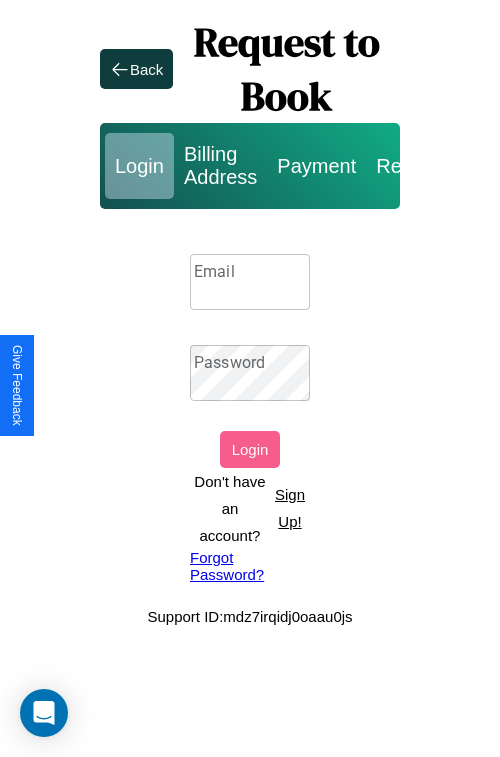 click on "Sign Up!" at bounding box center [290, 508] 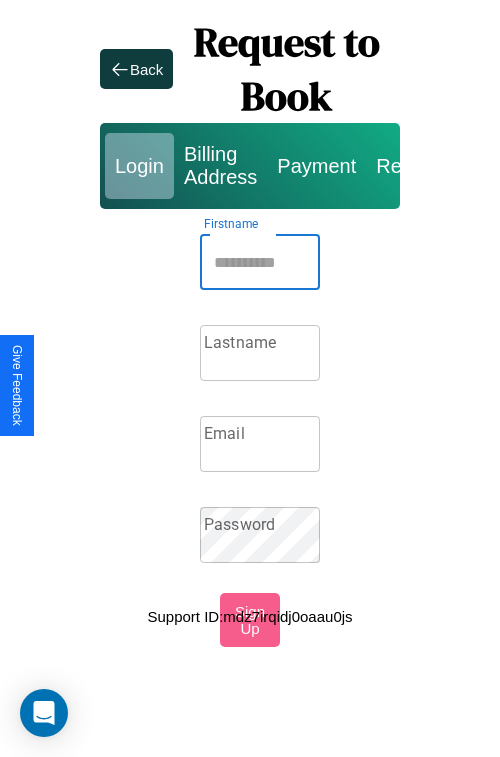 click on "Firstname" at bounding box center [260, 262] 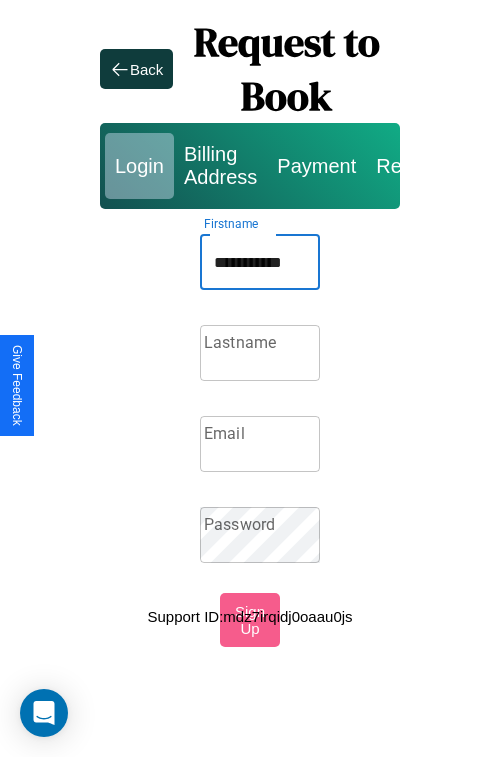type on "**********" 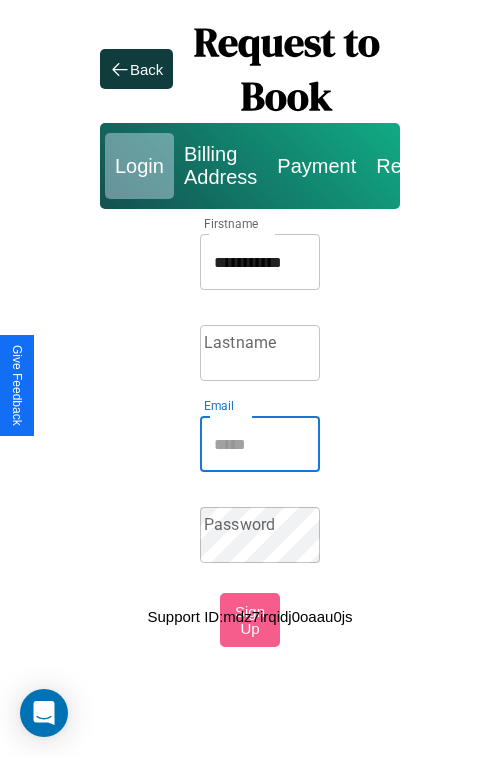 click on "Email" at bounding box center (260, 444) 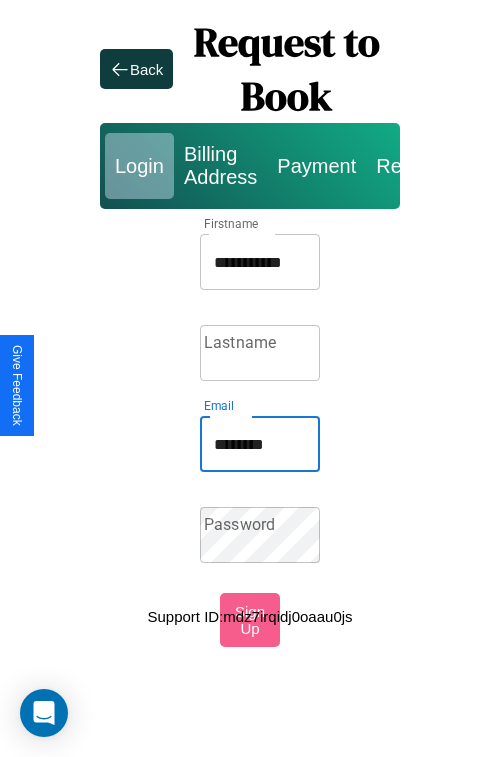 type on "********" 